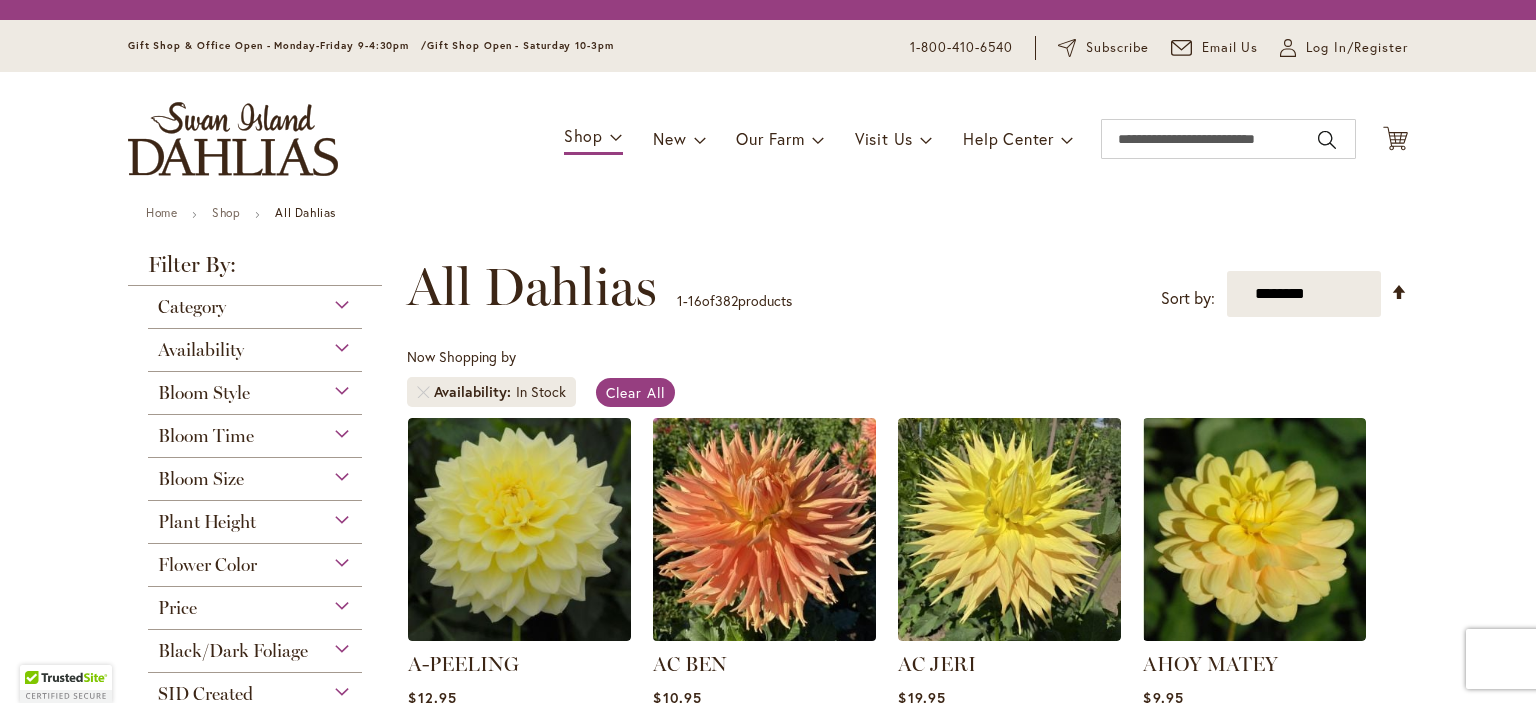 scroll, scrollTop: 0, scrollLeft: 0, axis: both 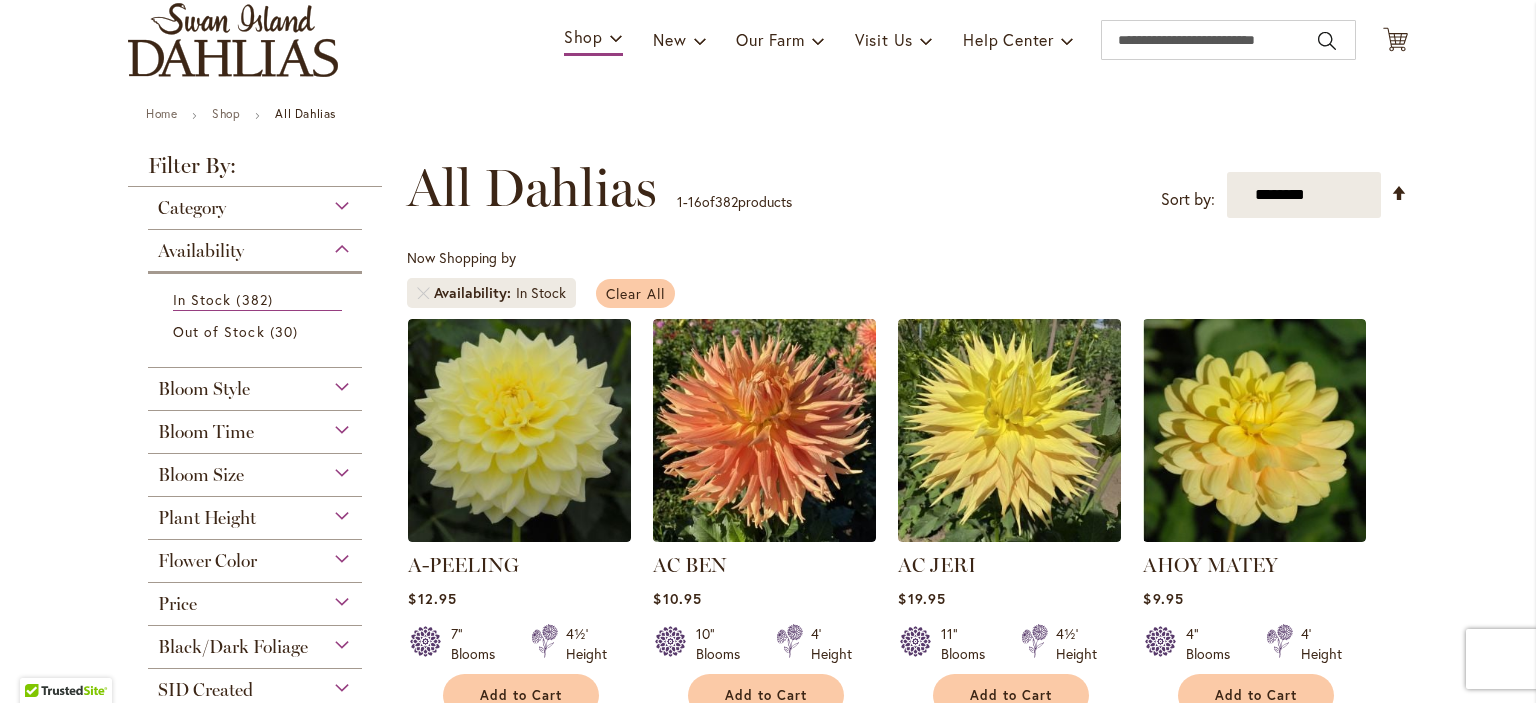 click on "Clear All" at bounding box center [635, 293] 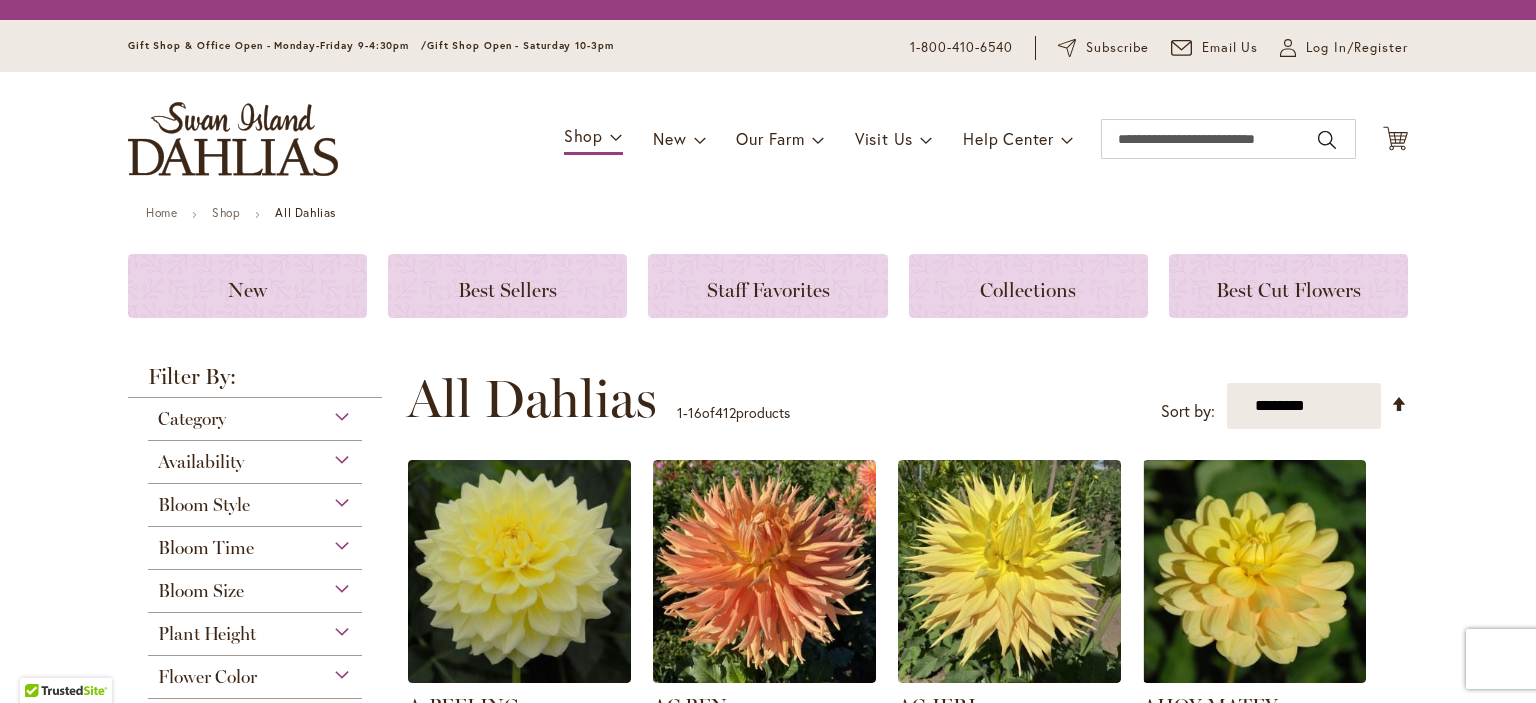 scroll, scrollTop: 0, scrollLeft: 0, axis: both 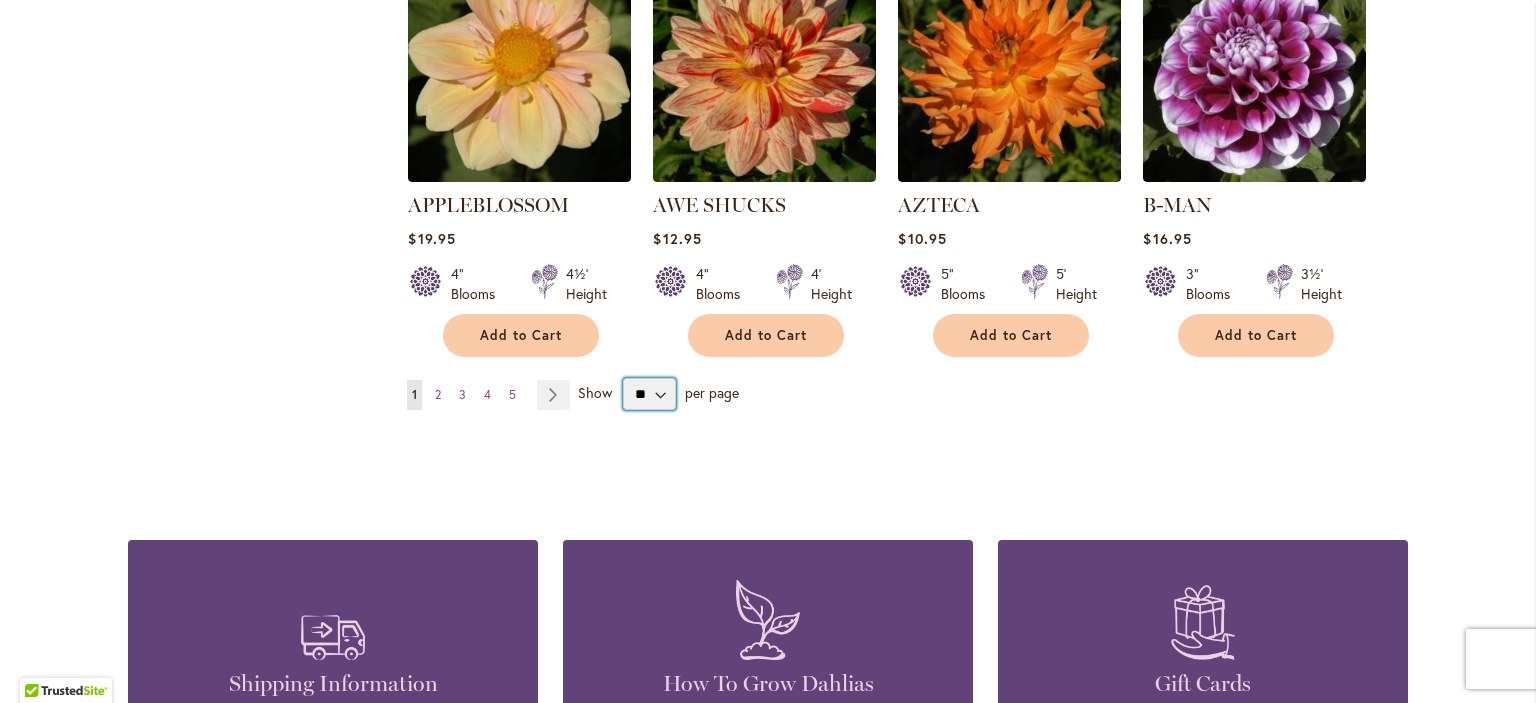 click on "**
**
**
**" at bounding box center (649, 394) 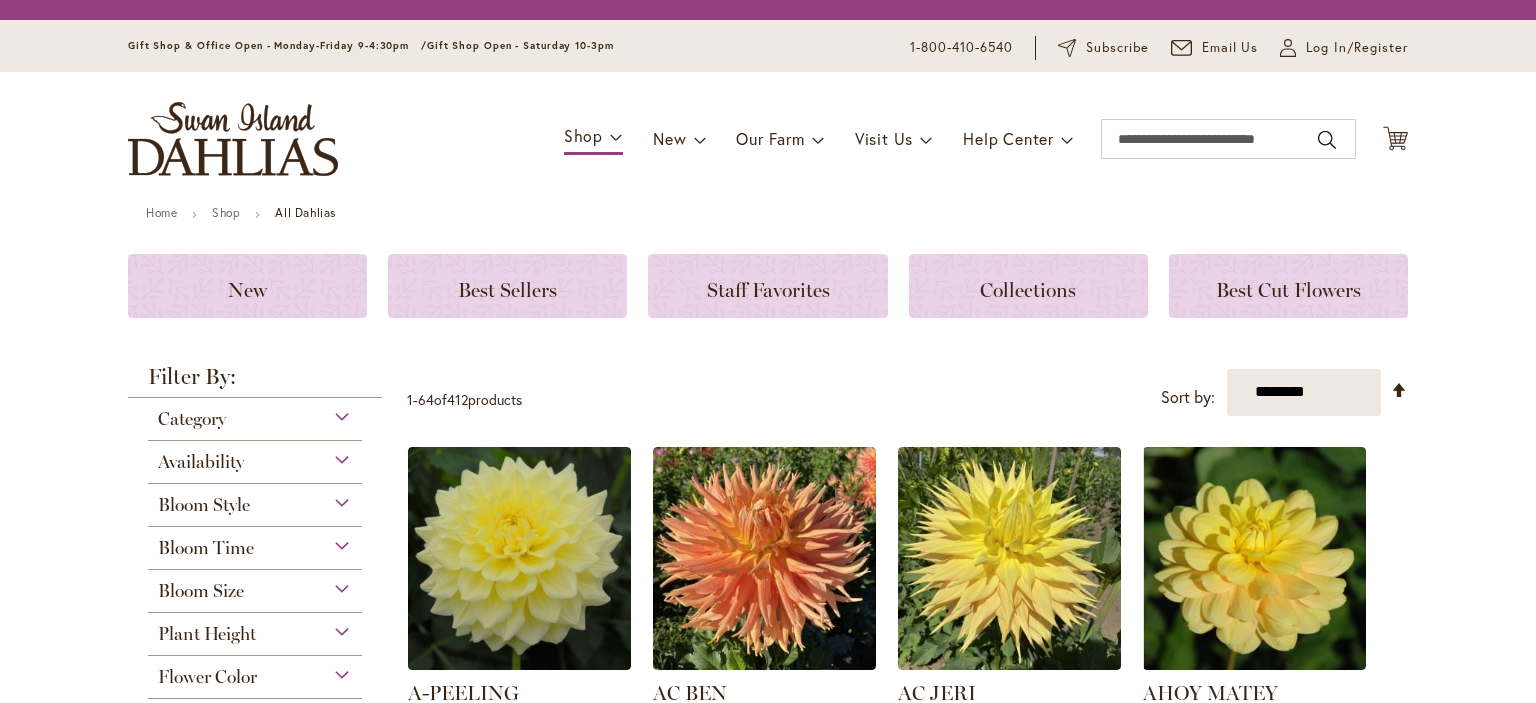 scroll, scrollTop: 0, scrollLeft: 0, axis: both 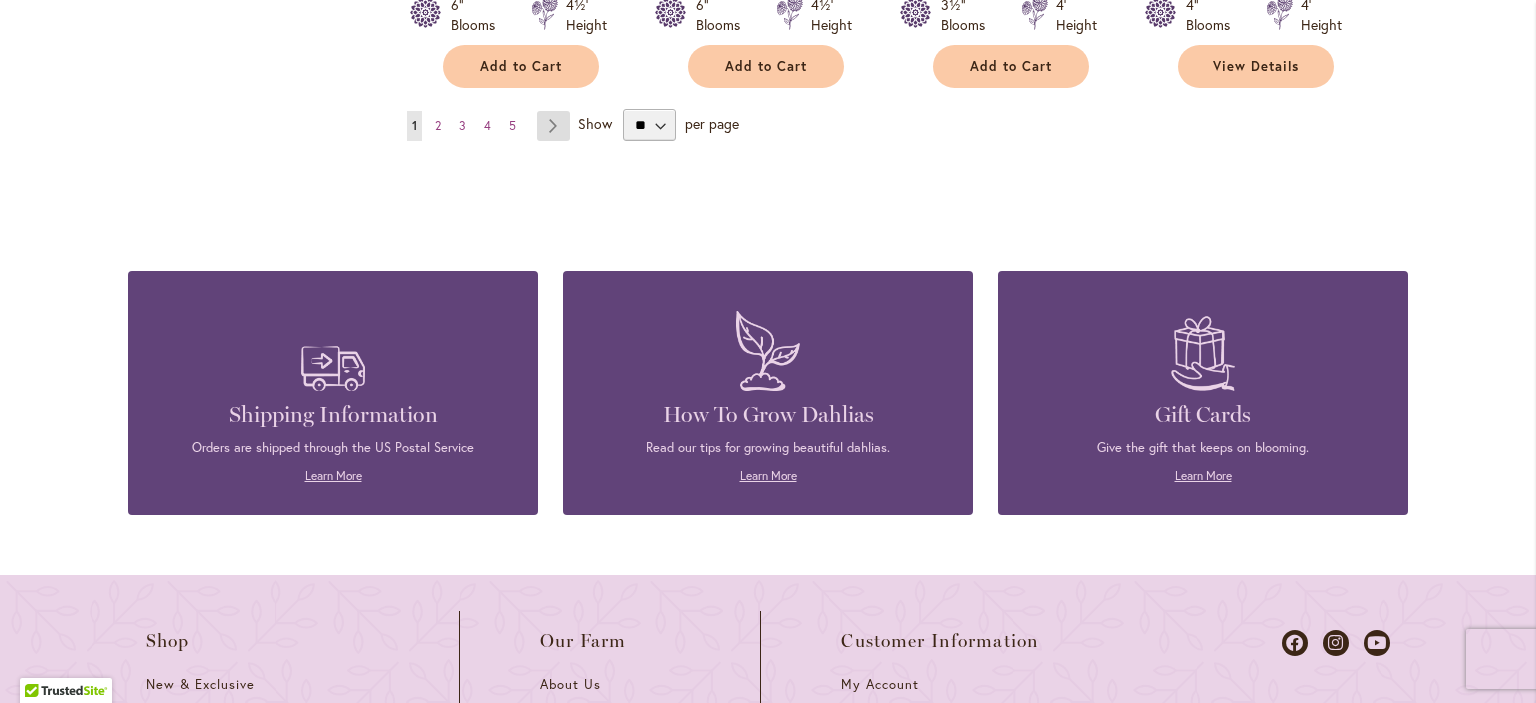 click on "Page
Next" at bounding box center (553, 126) 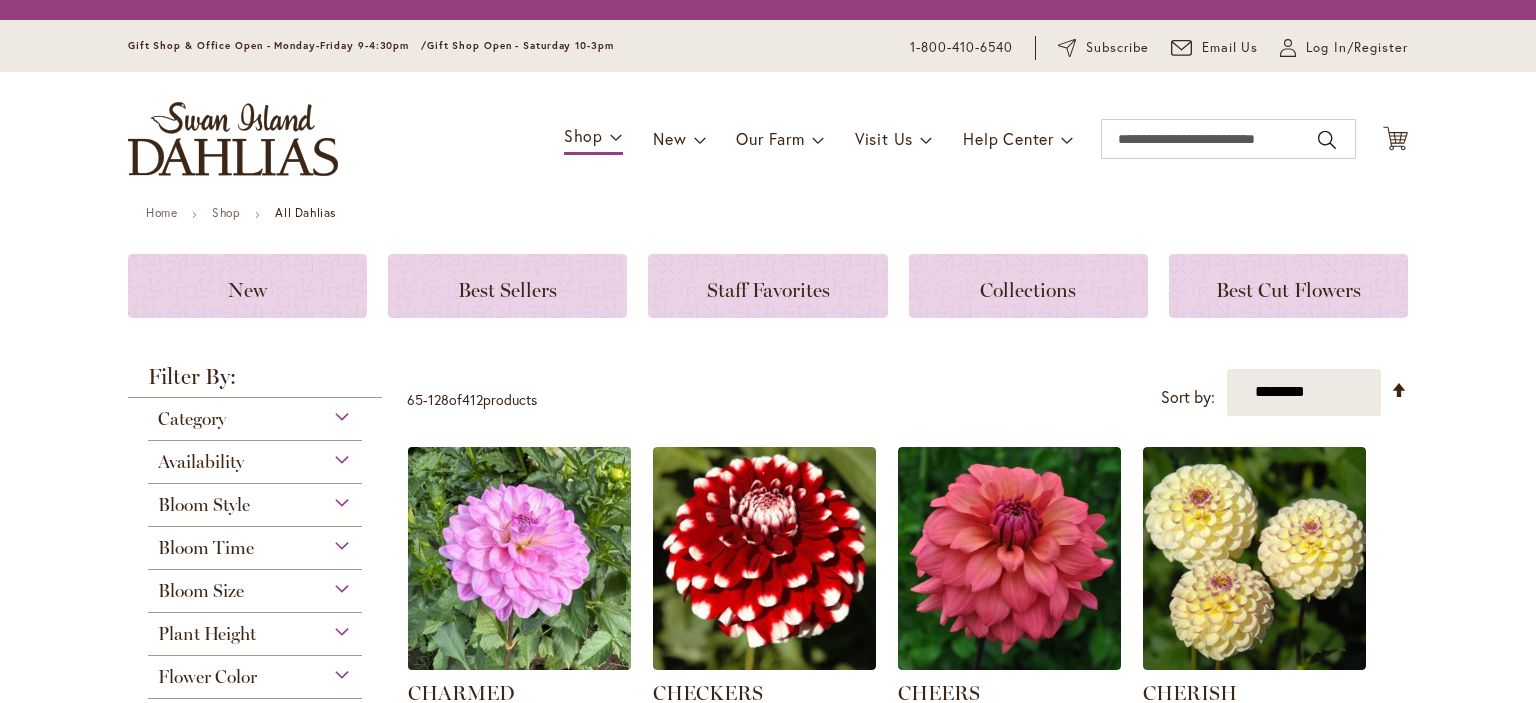 scroll, scrollTop: 0, scrollLeft: 0, axis: both 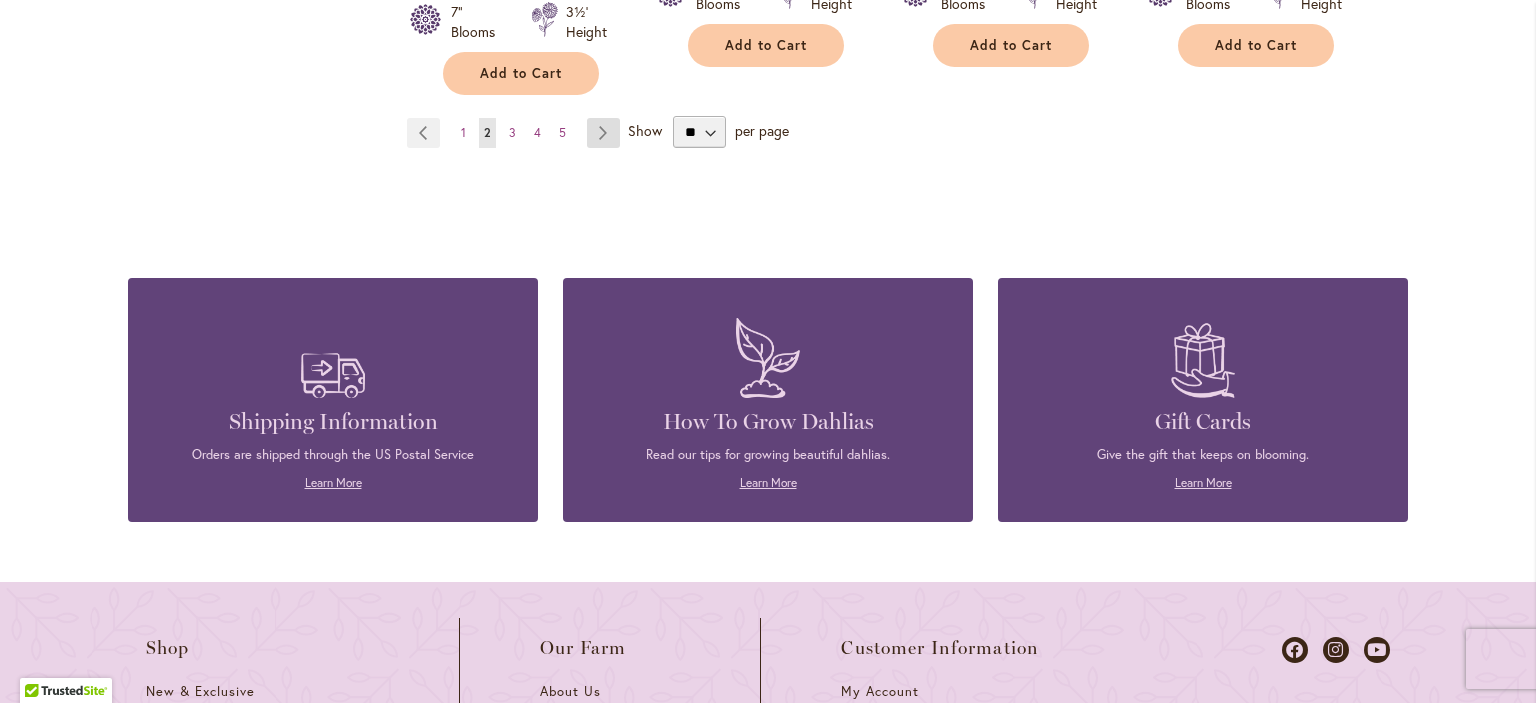 click on "Page
Next" at bounding box center [603, 133] 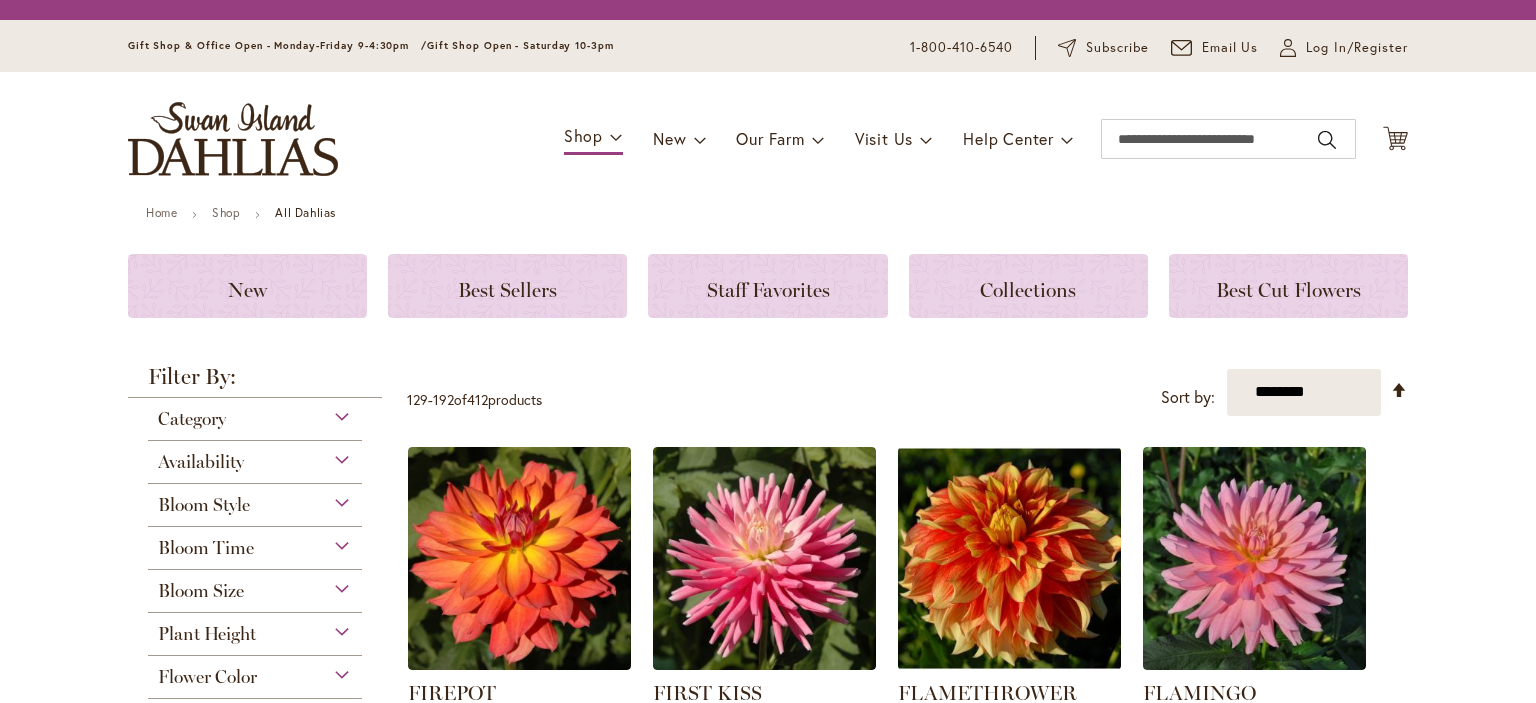 scroll, scrollTop: 0, scrollLeft: 0, axis: both 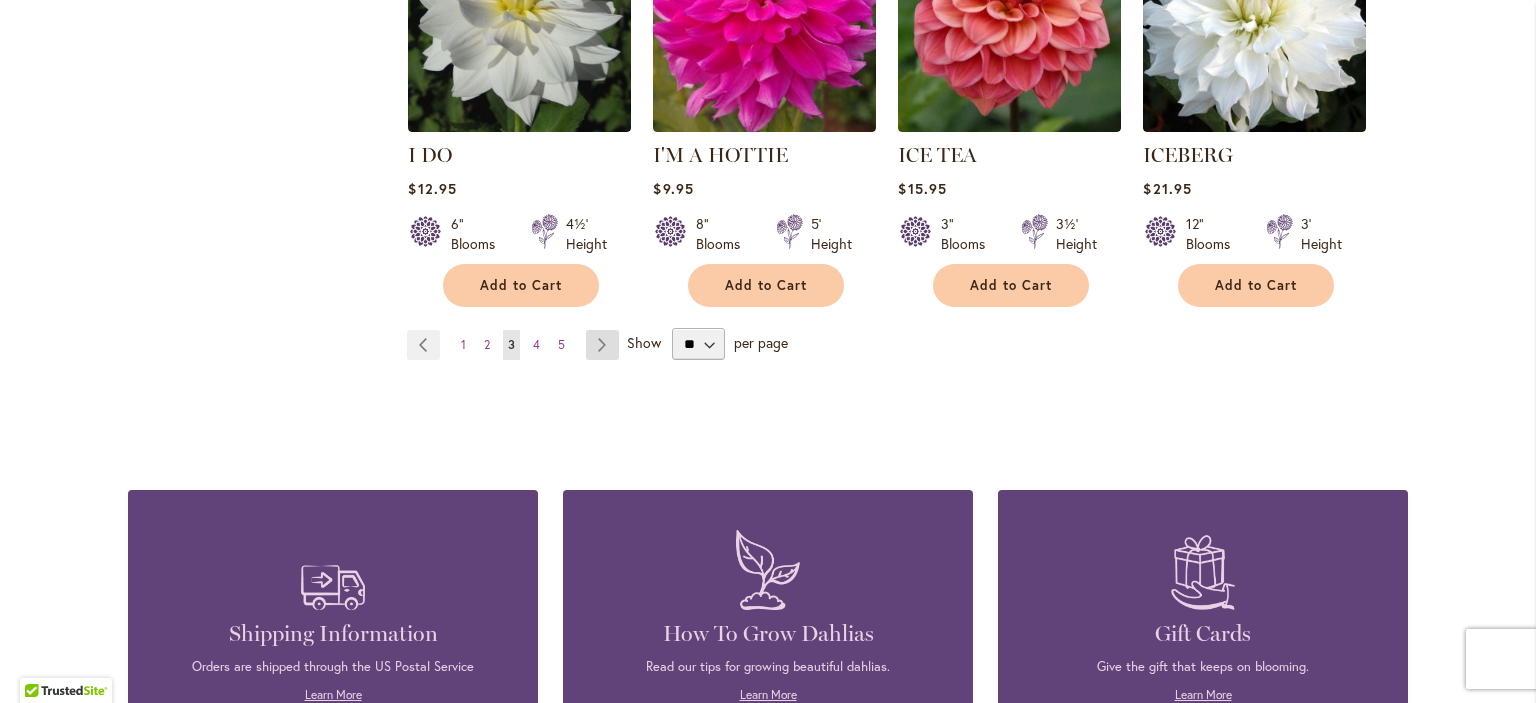 click on "Page
Next" at bounding box center (602, 345) 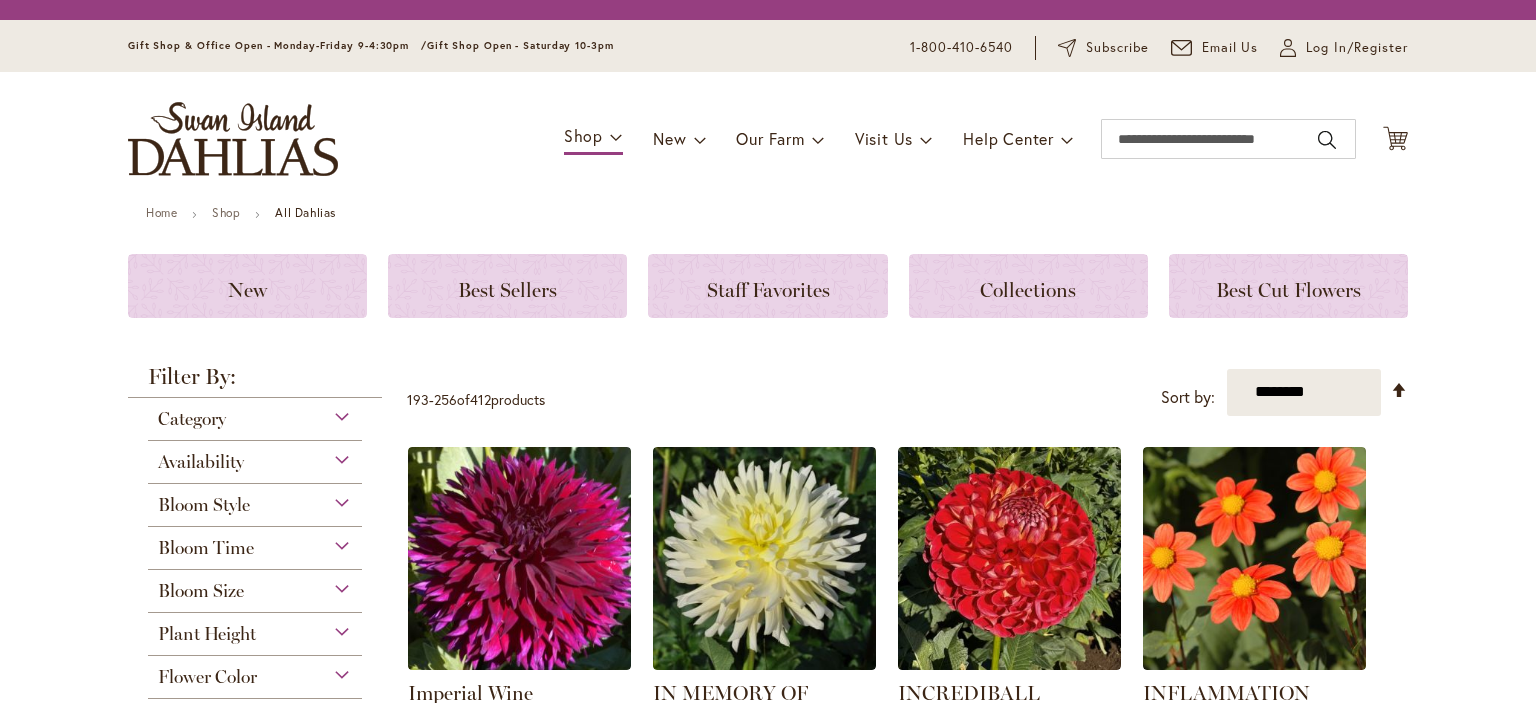 scroll, scrollTop: 0, scrollLeft: 0, axis: both 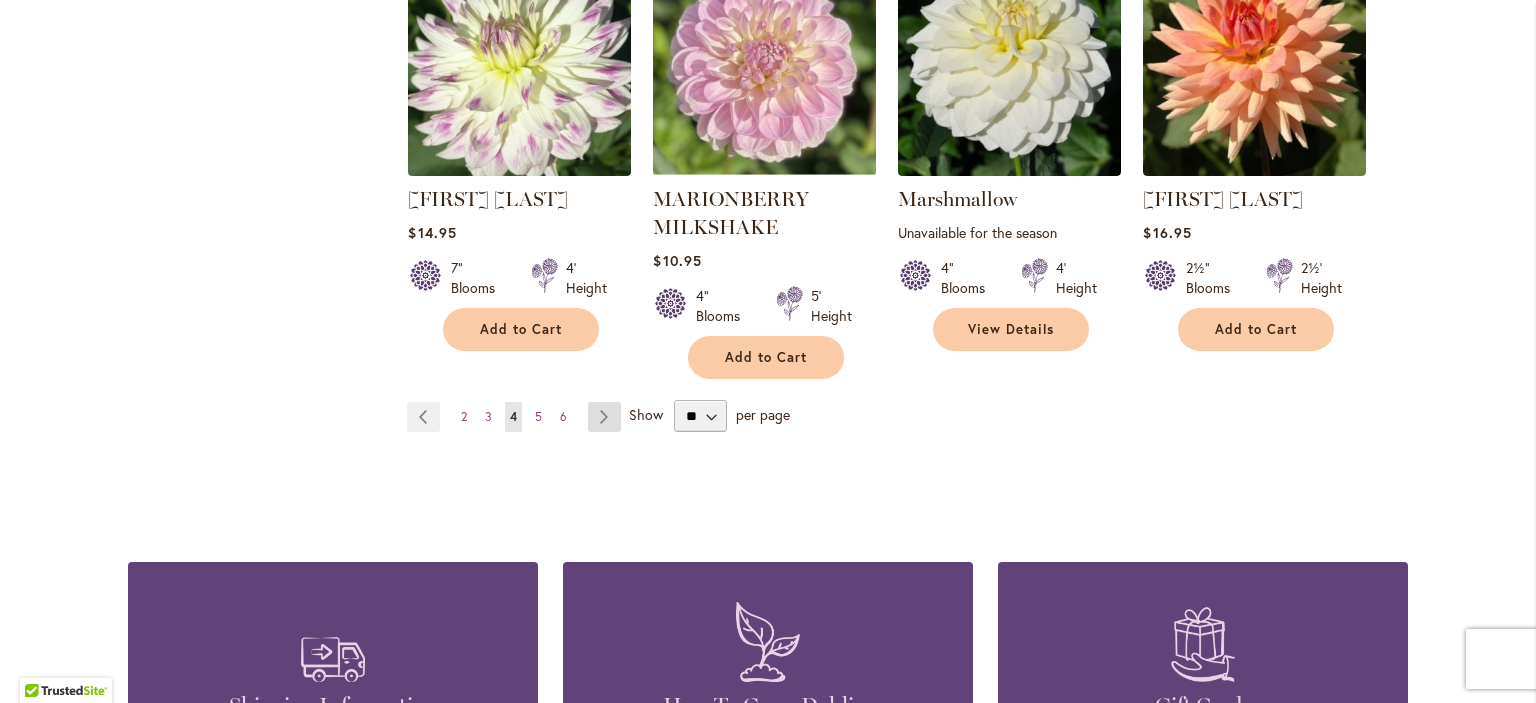 click on "Page
Next" at bounding box center (604, 417) 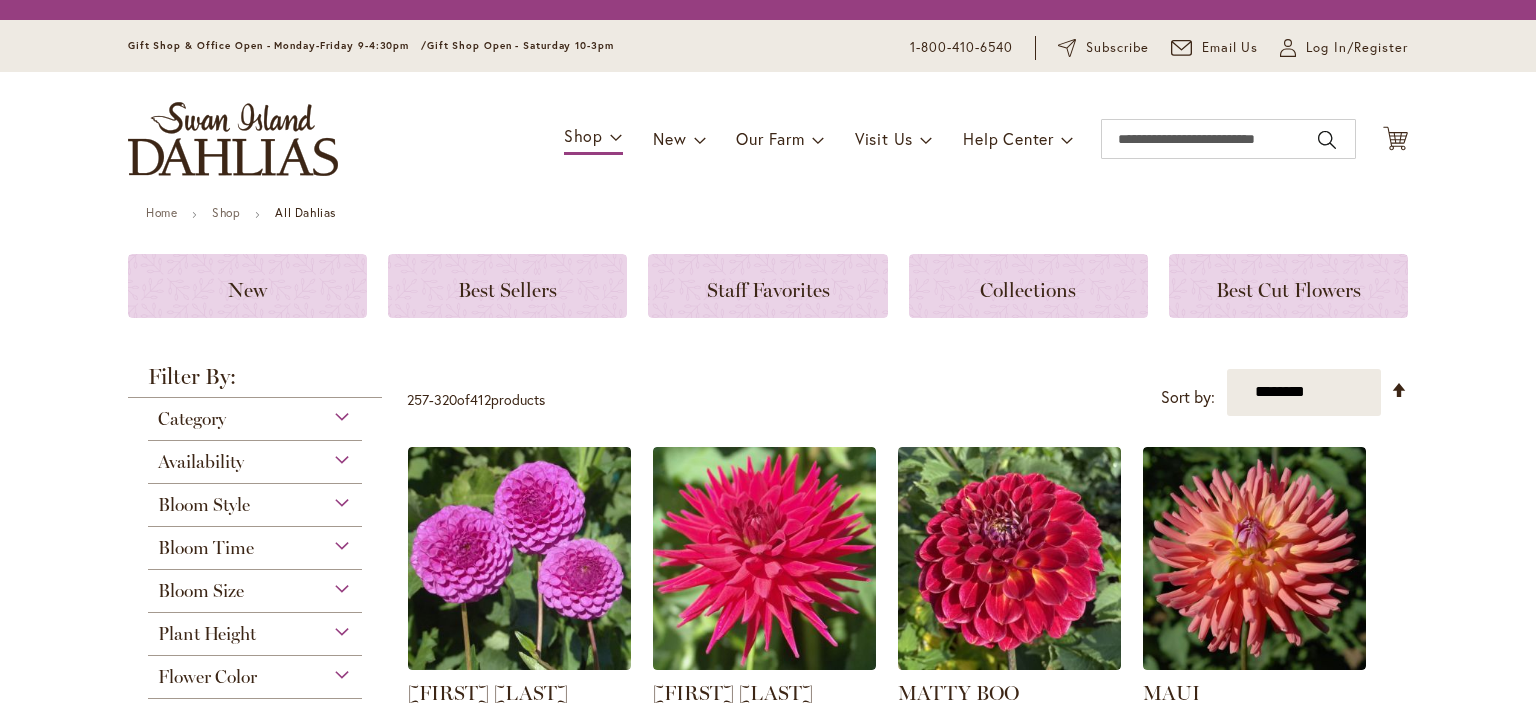 scroll, scrollTop: 0, scrollLeft: 0, axis: both 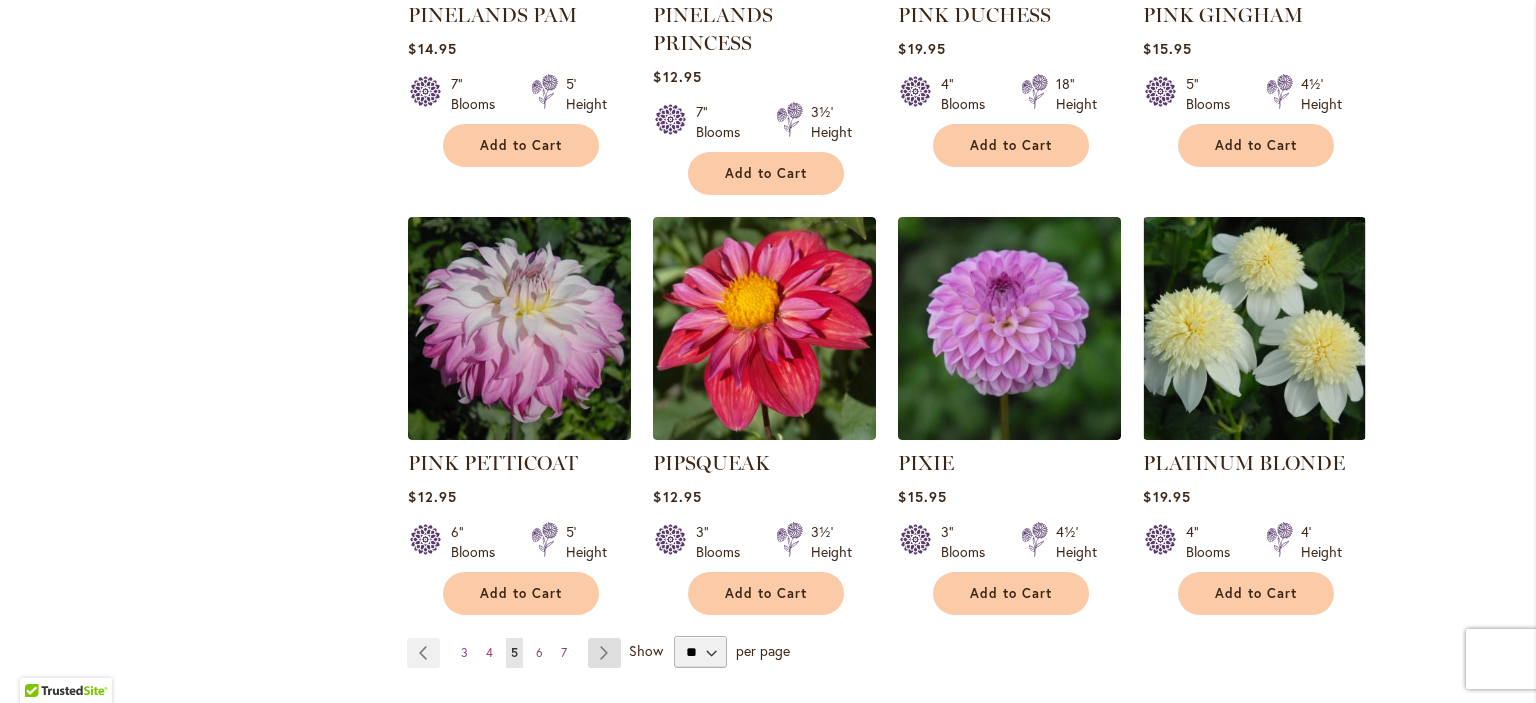 click on "Page
Next" at bounding box center [604, 653] 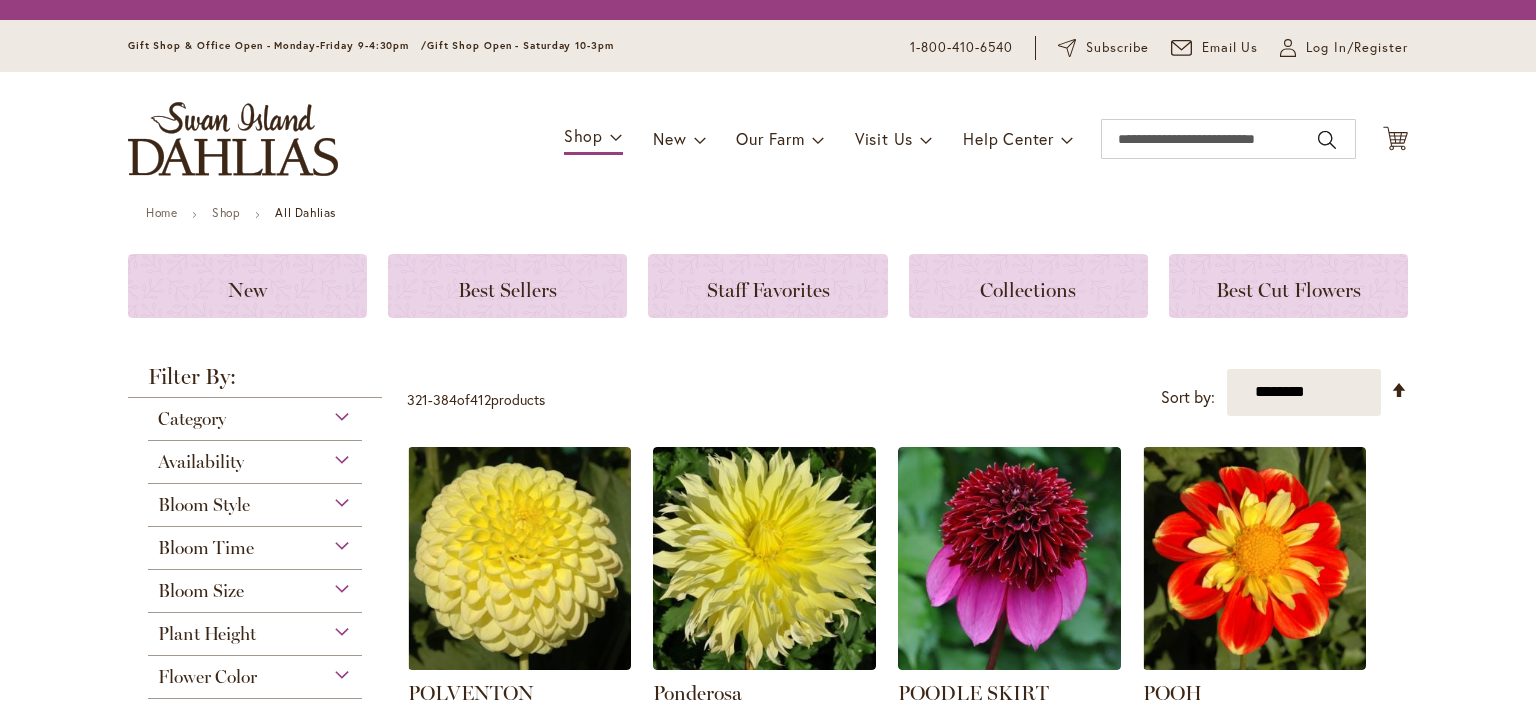 scroll, scrollTop: 0, scrollLeft: 0, axis: both 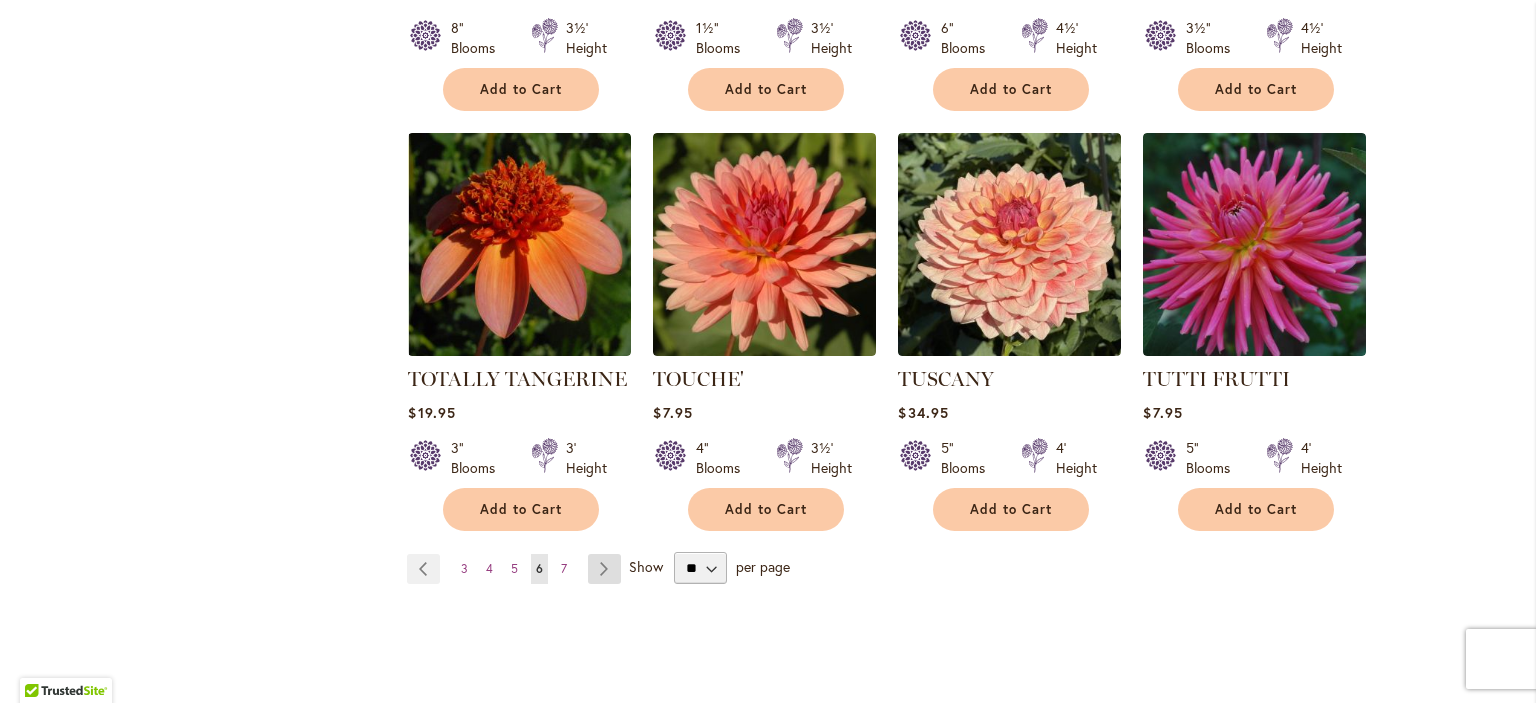 click on "Page
Next" at bounding box center [604, 569] 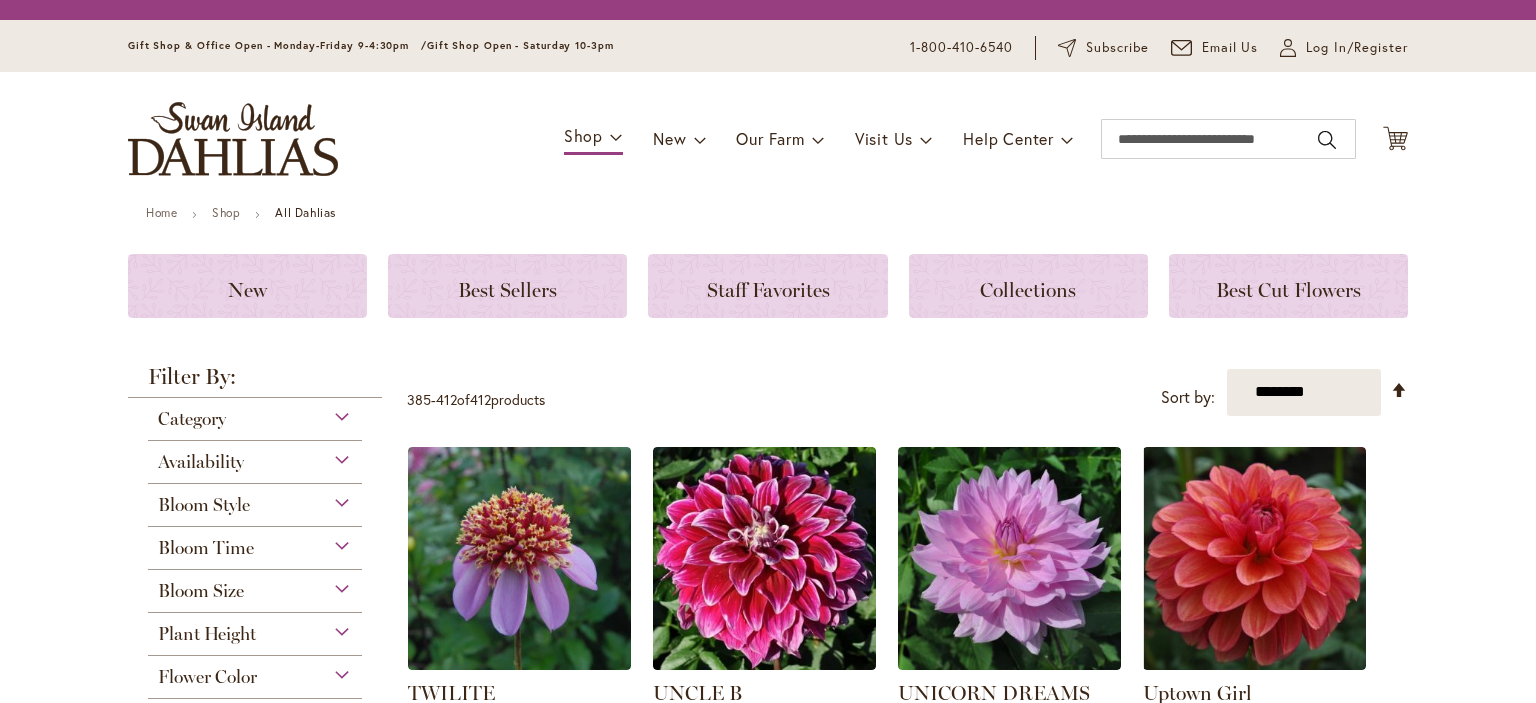 scroll, scrollTop: 0, scrollLeft: 0, axis: both 